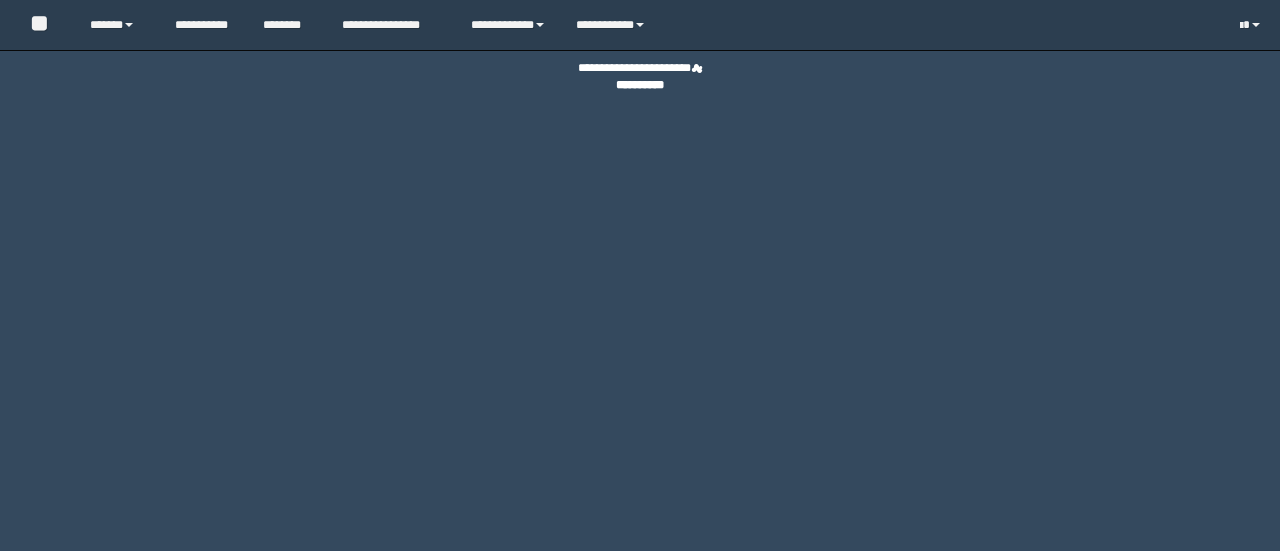 scroll, scrollTop: 0, scrollLeft: 0, axis: both 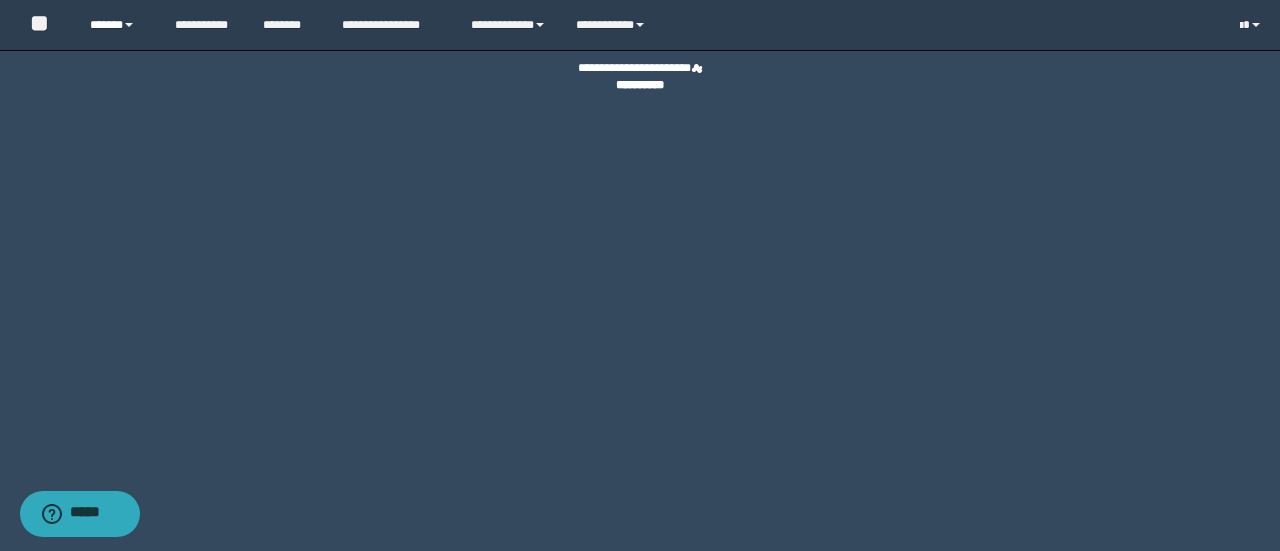 click on "******" at bounding box center (117, 25) 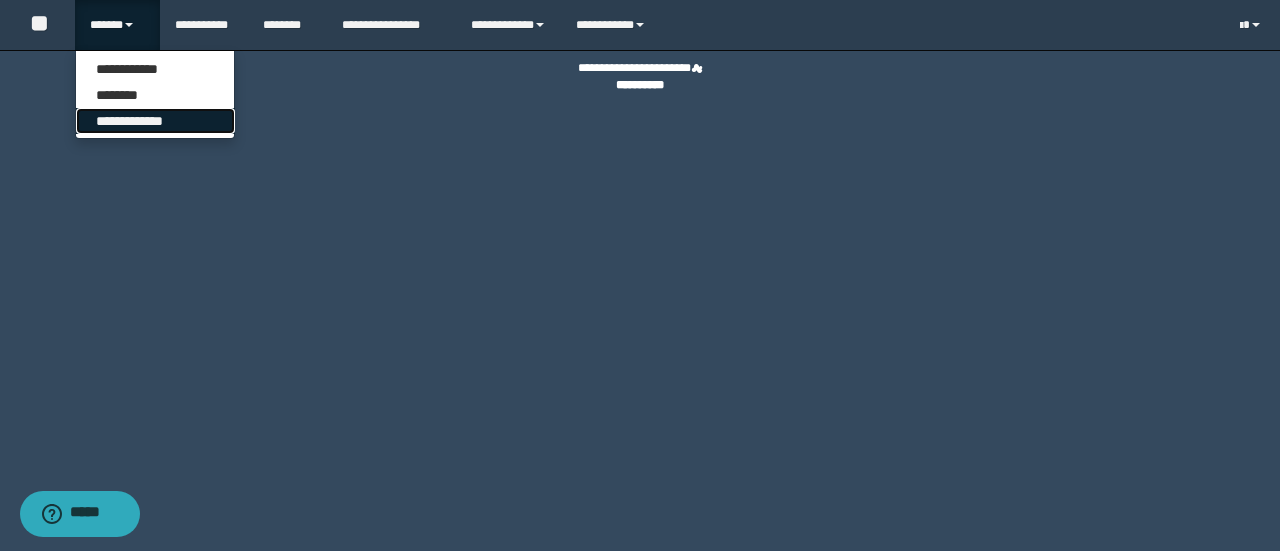 click on "**********" at bounding box center [155, 121] 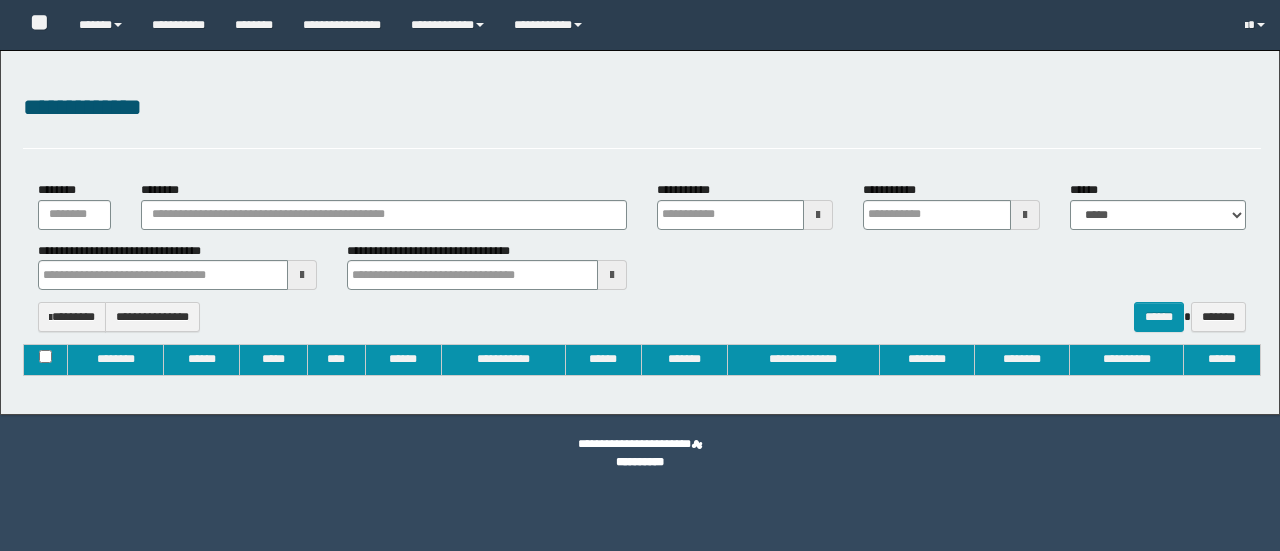 type on "**********" 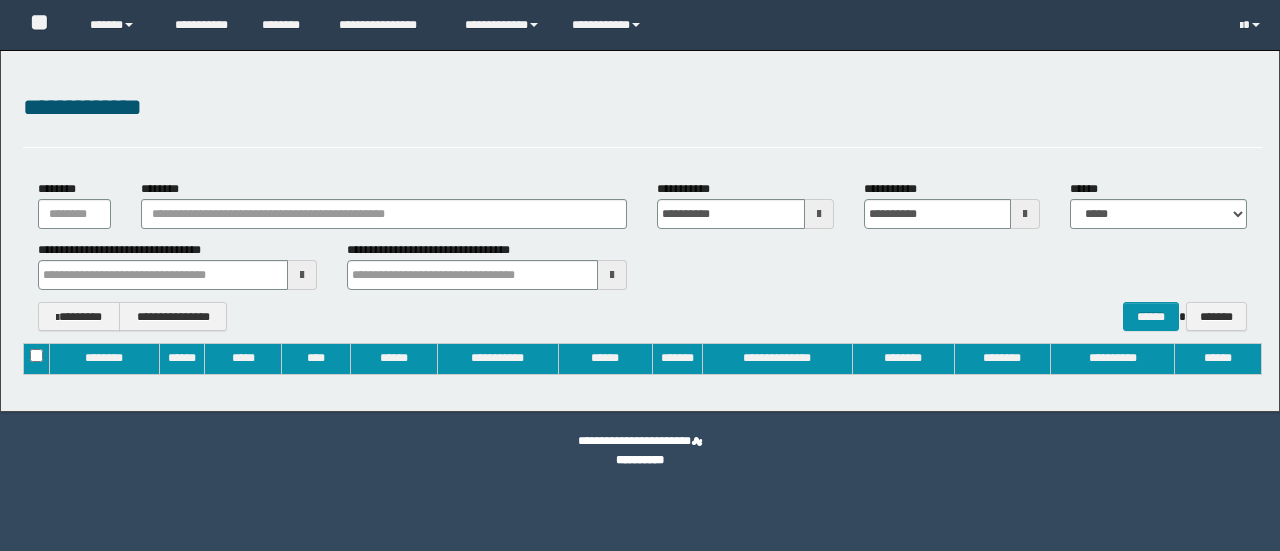 scroll, scrollTop: 0, scrollLeft: 0, axis: both 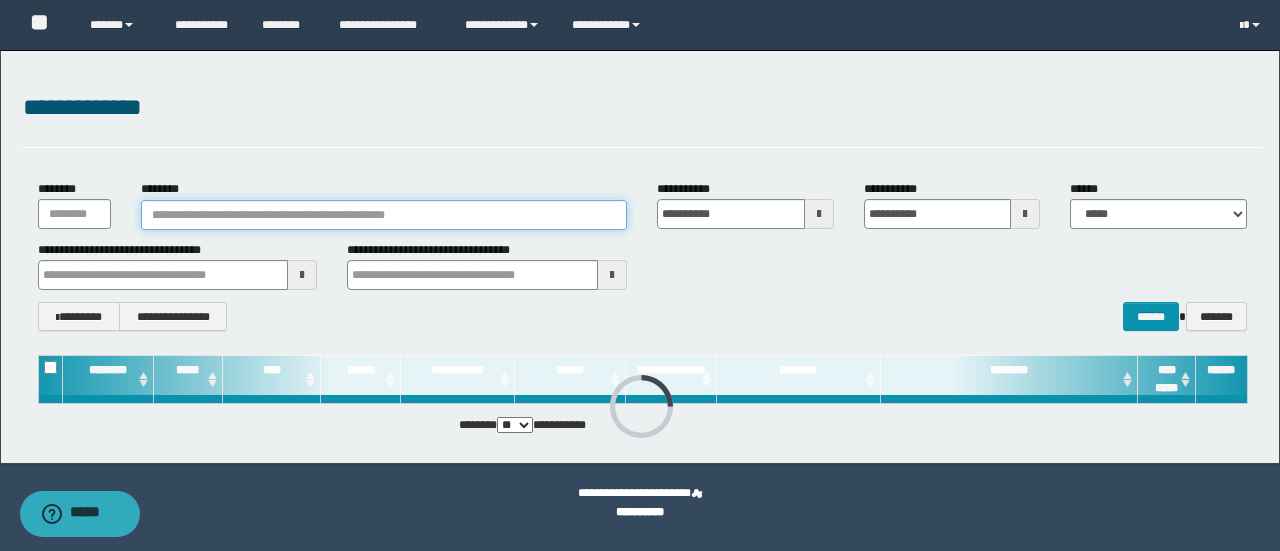 click on "********" at bounding box center [384, 215] 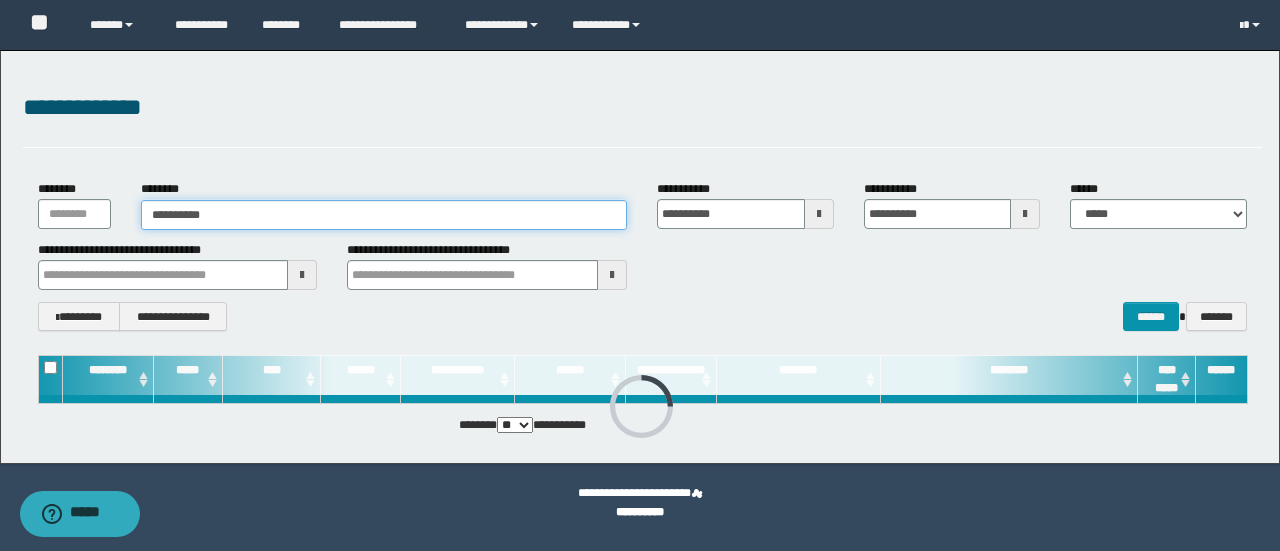 type 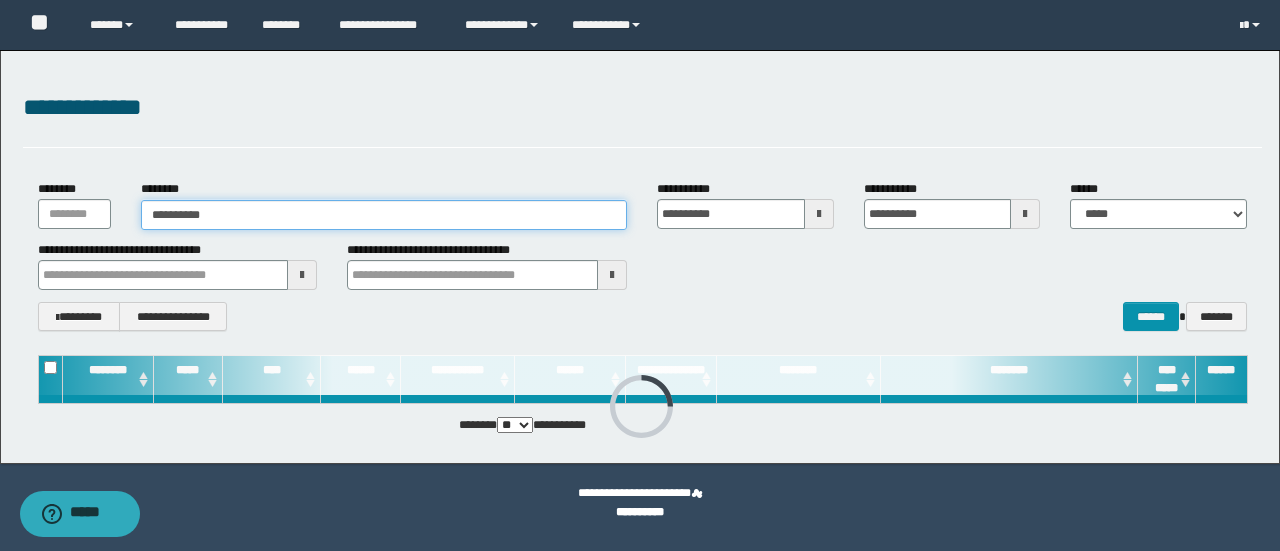 type on "**********" 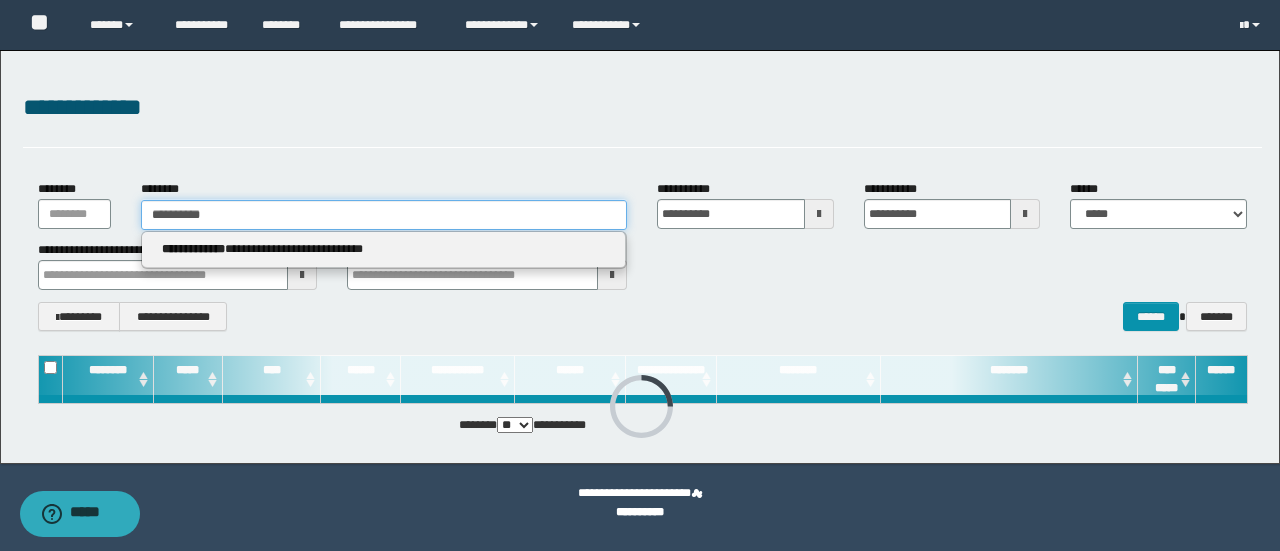 type on "**********" 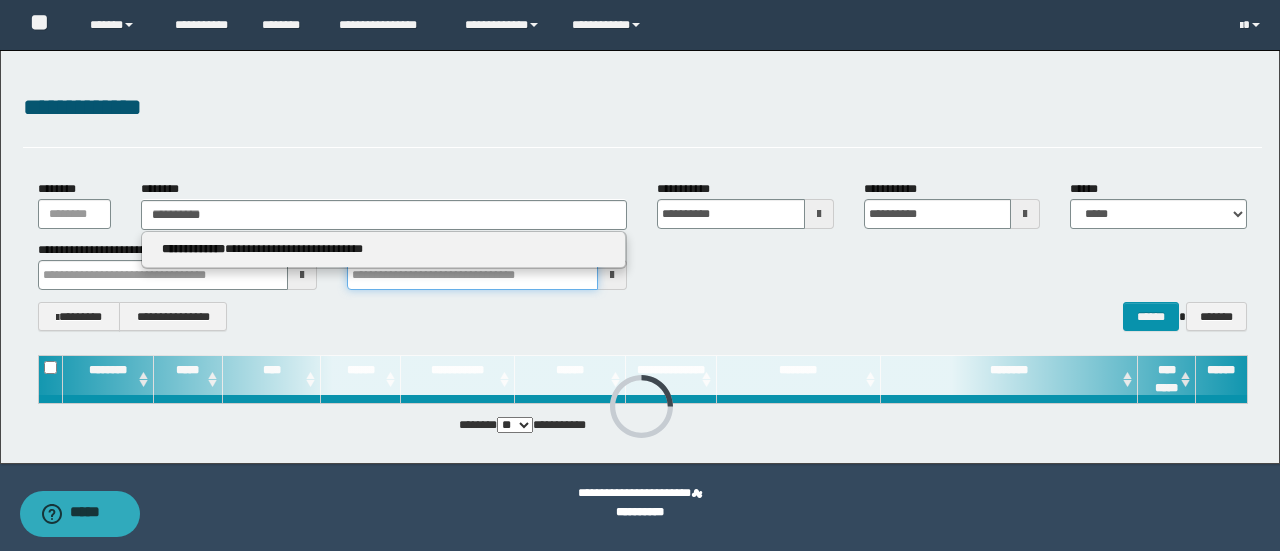 type 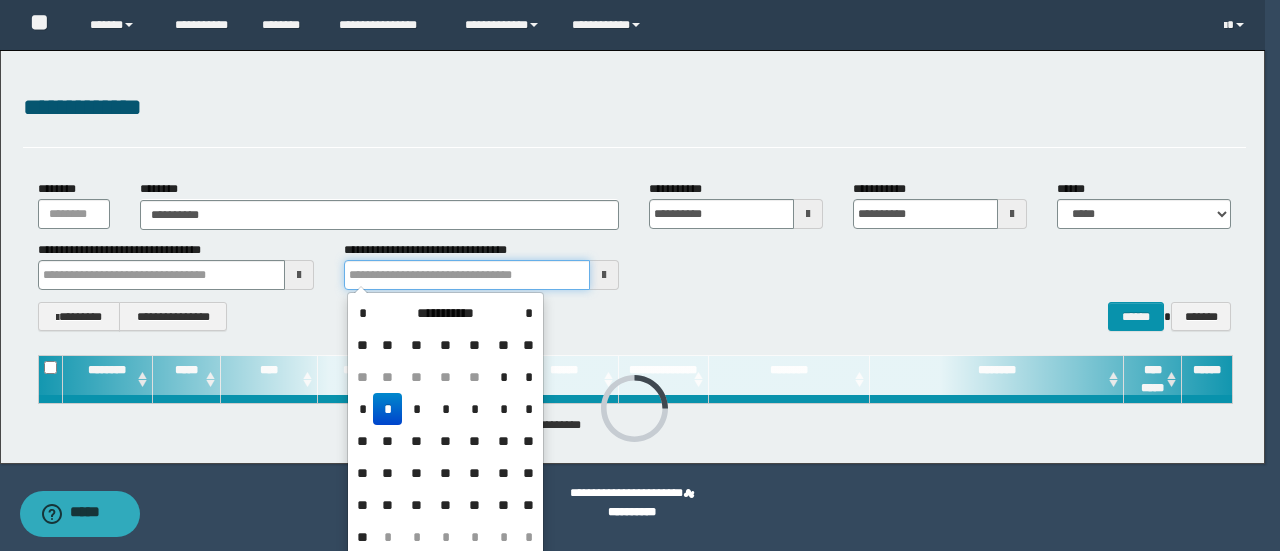 click at bounding box center (467, 275) 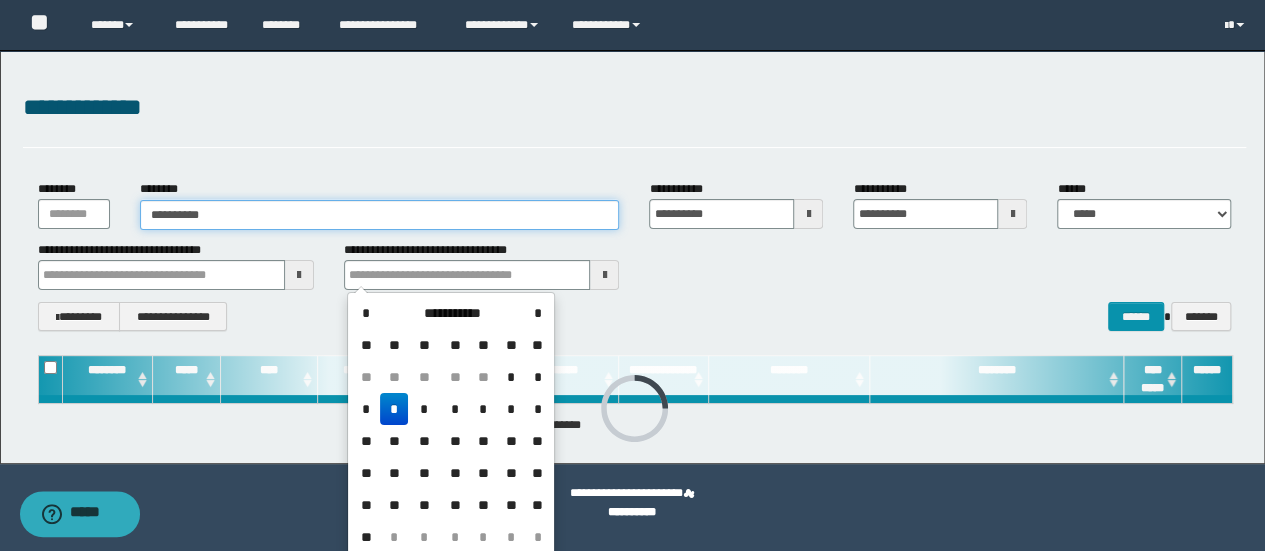type 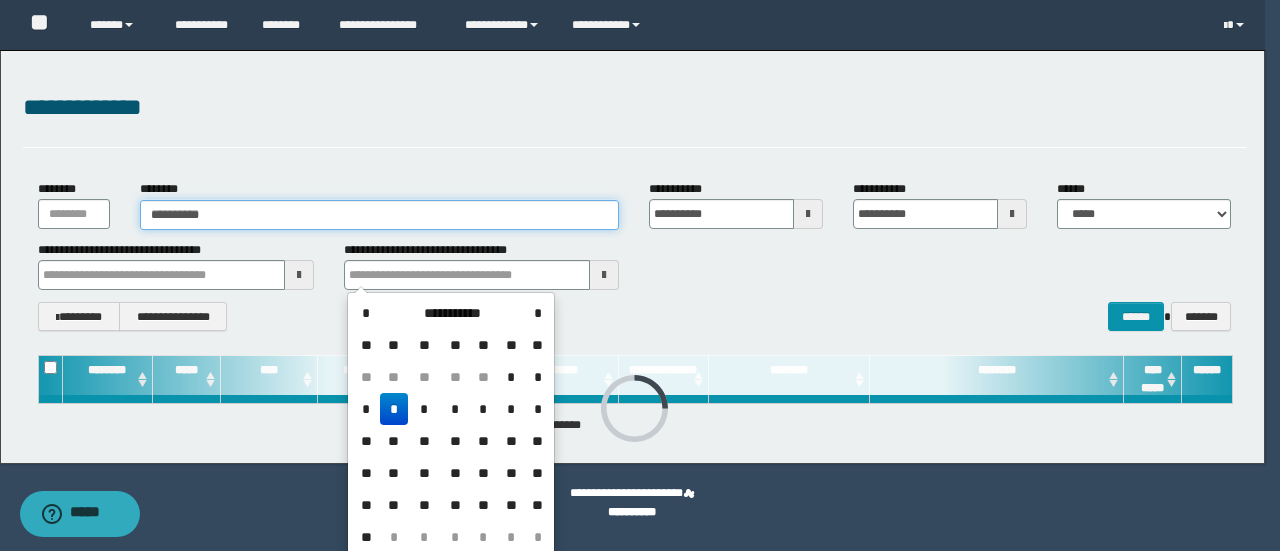 click on "**********" at bounding box center (380, 215) 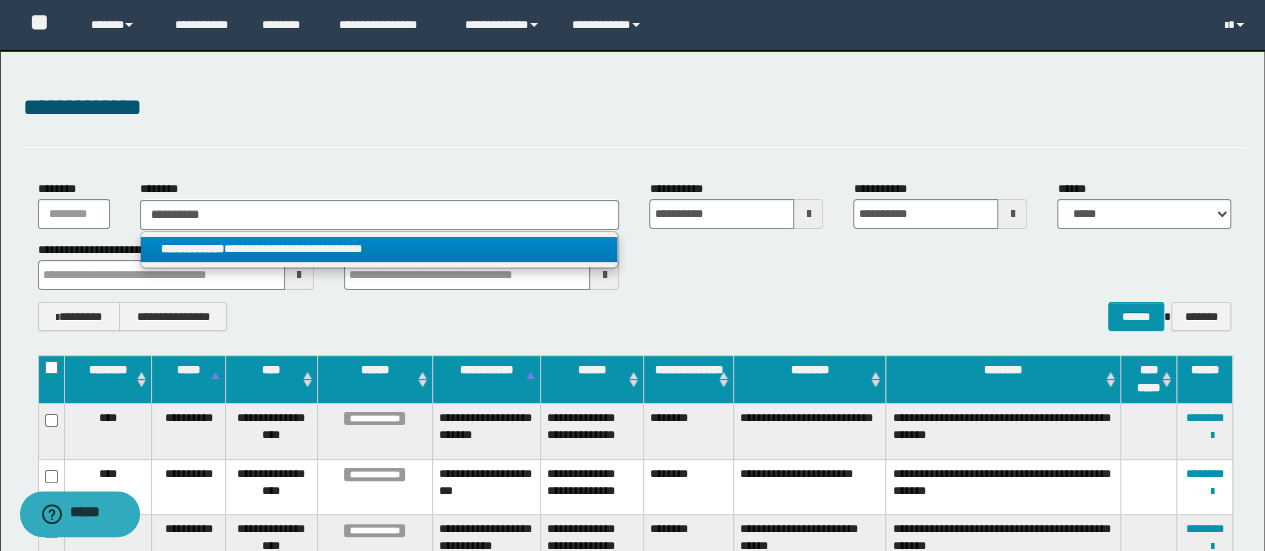 click on "**********" at bounding box center [379, 249] 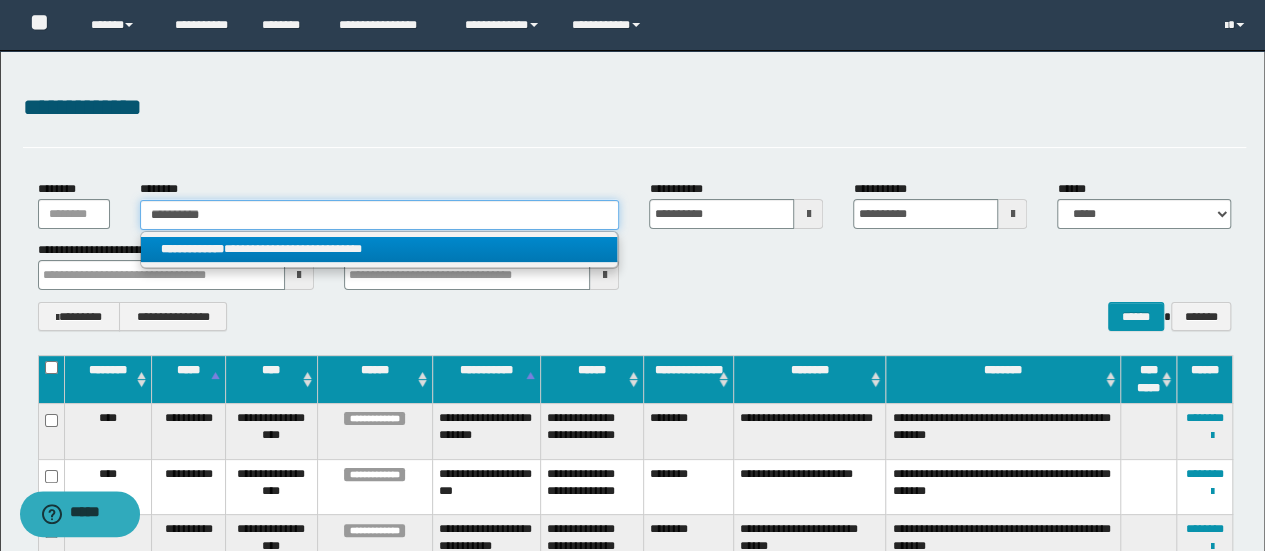type 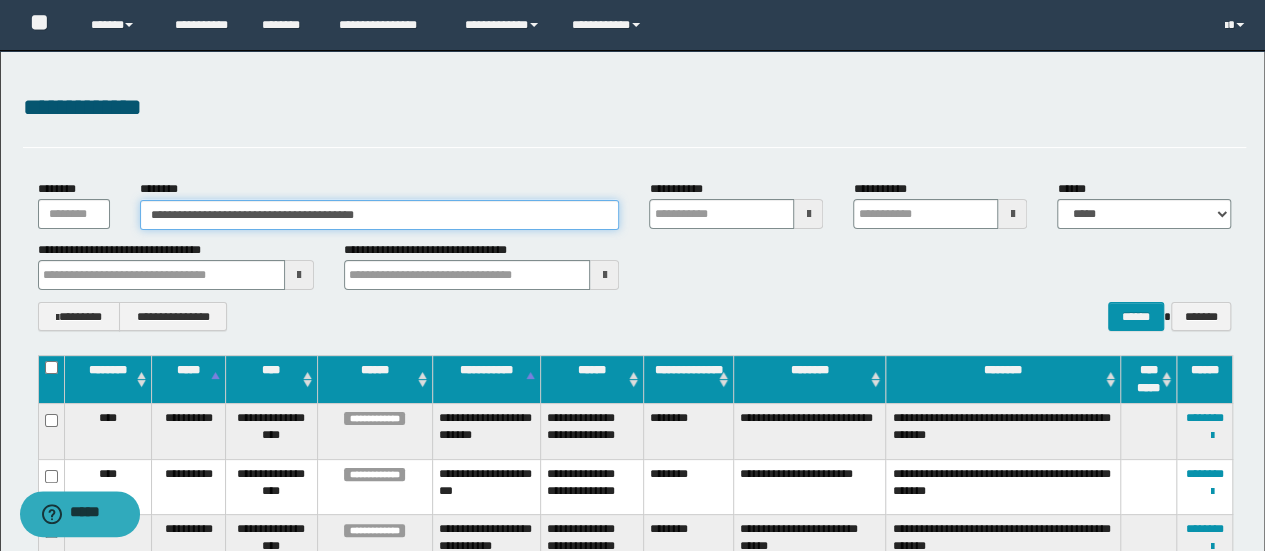 type 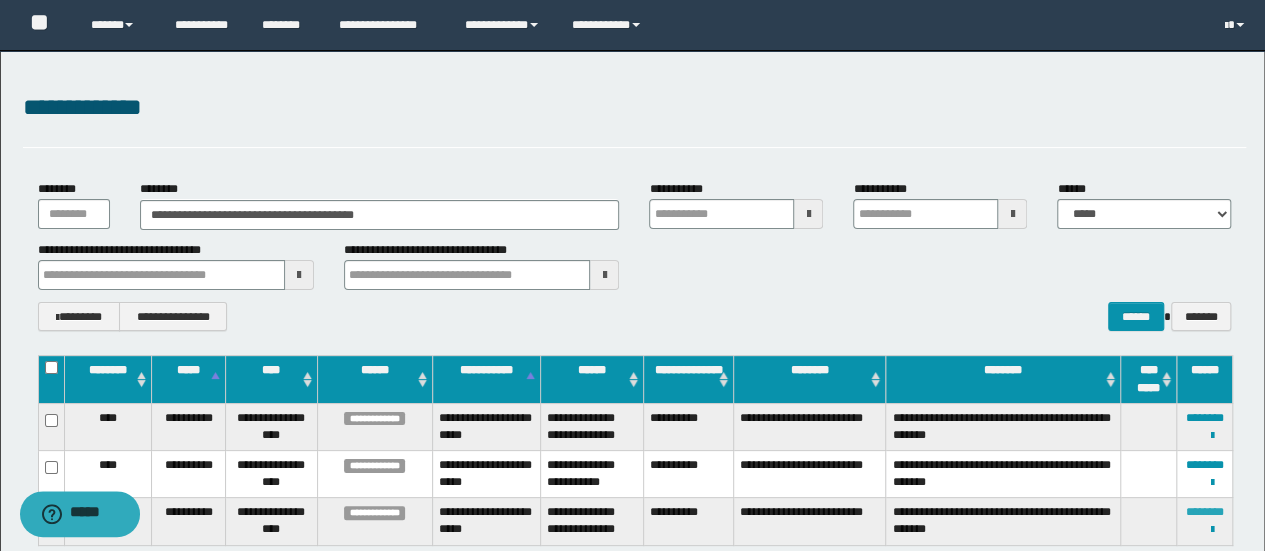 click on "********" at bounding box center [1205, 512] 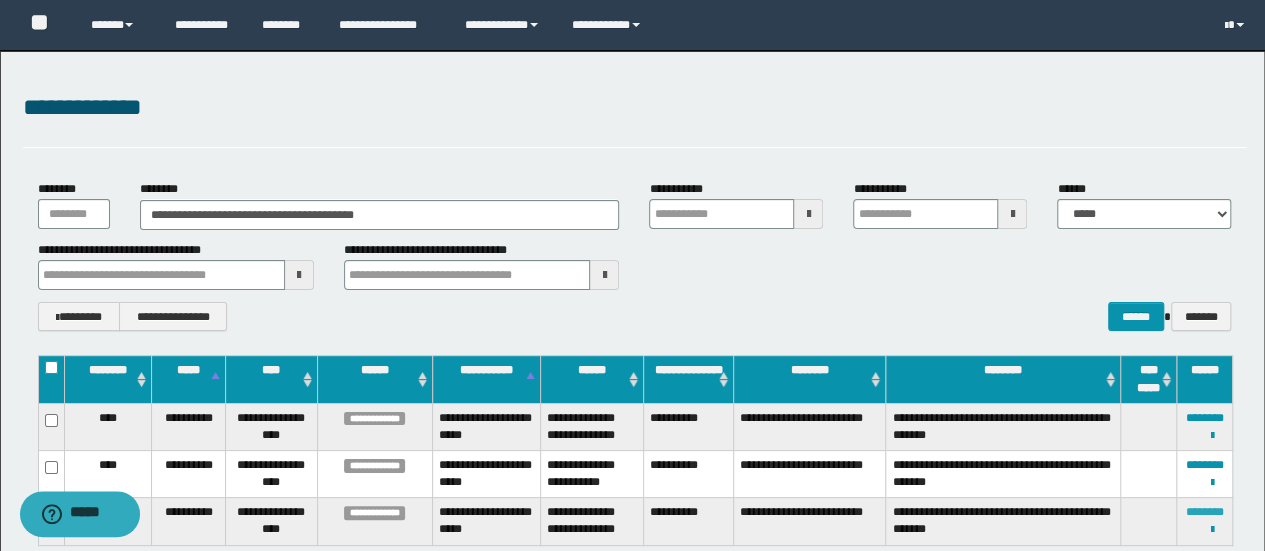type 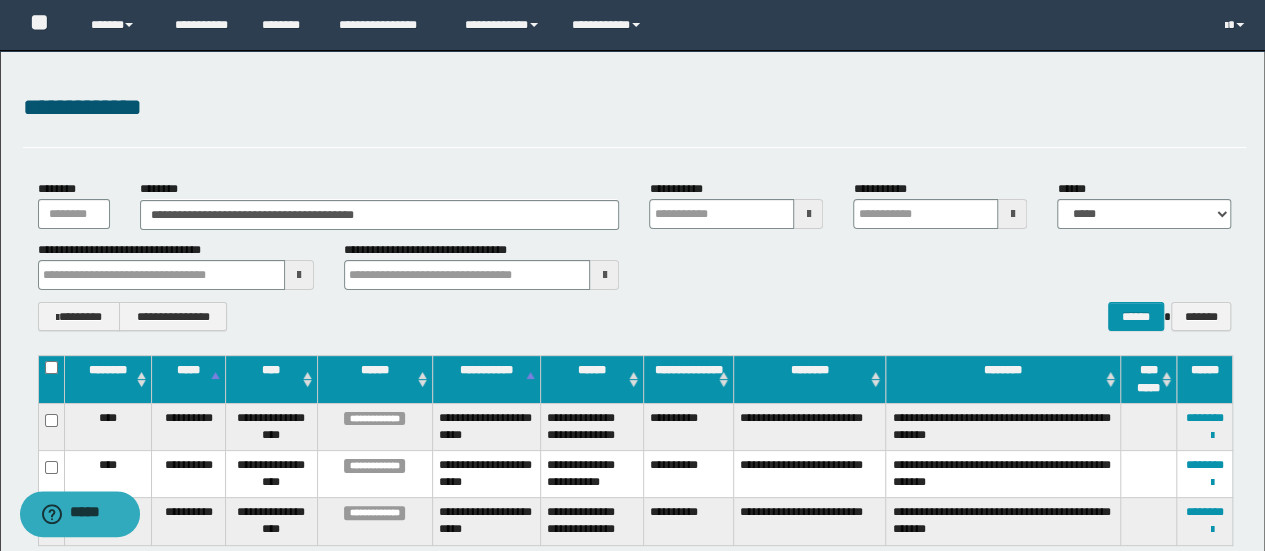 type 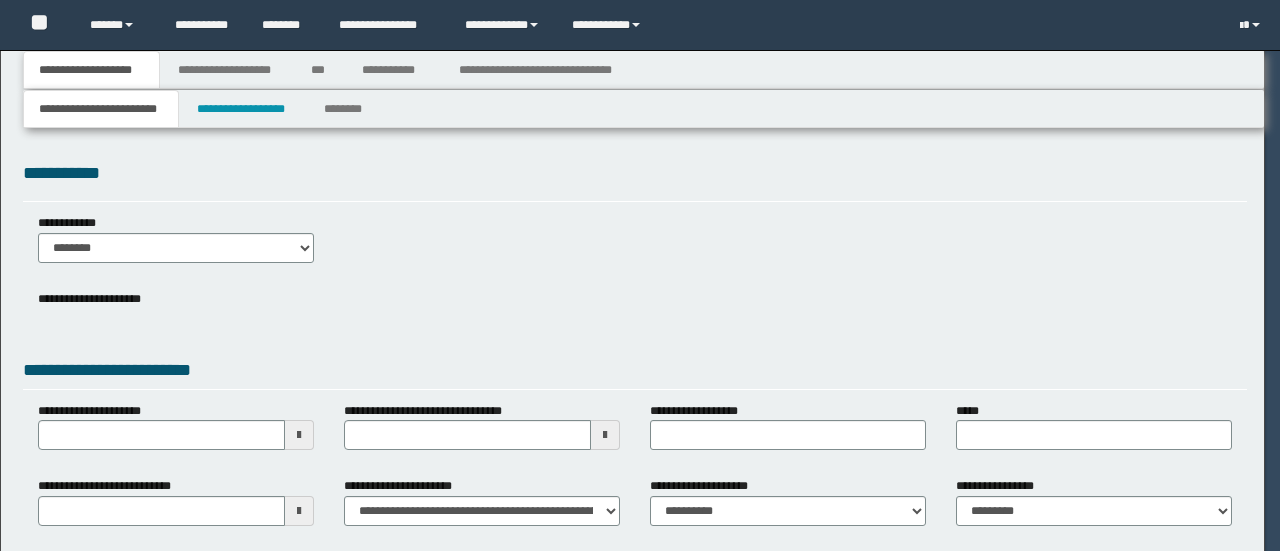 scroll, scrollTop: 0, scrollLeft: 0, axis: both 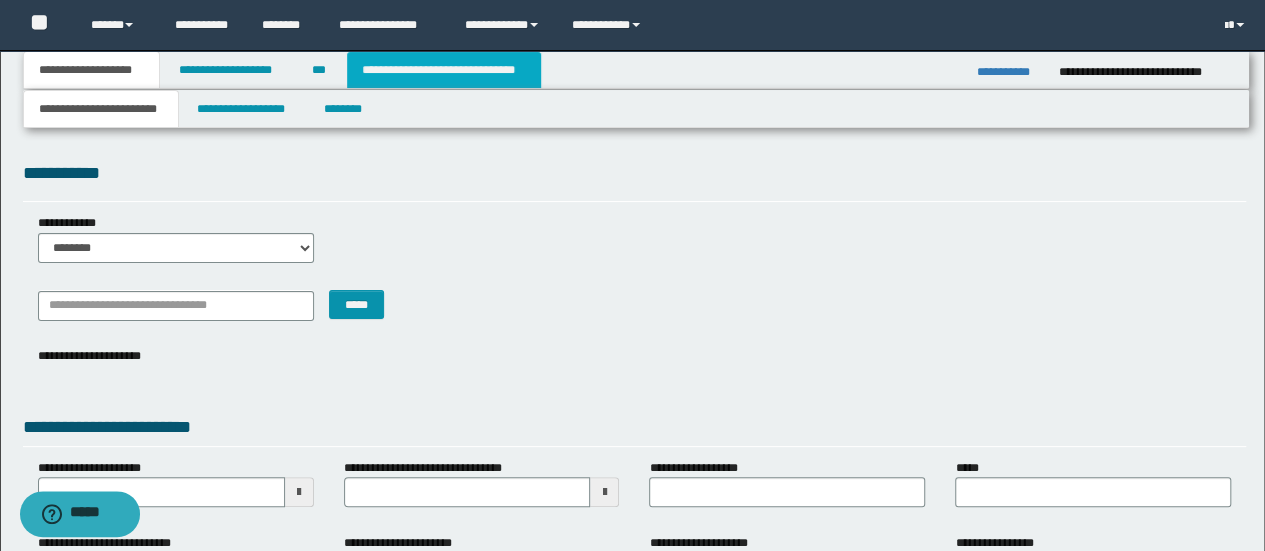 click on "**********" at bounding box center [444, 70] 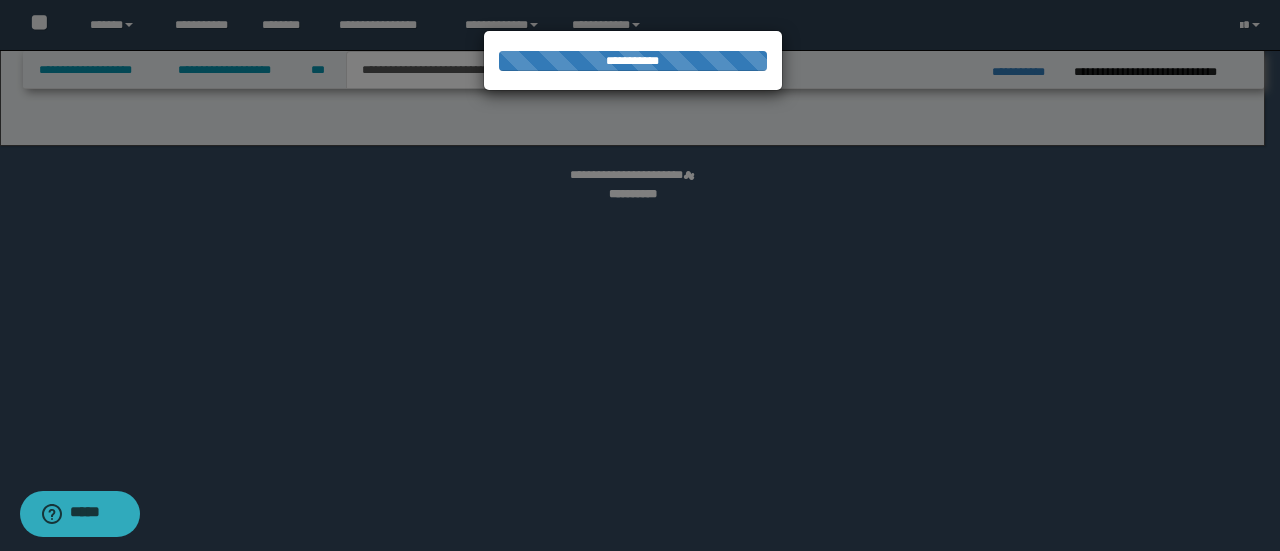 select on "*" 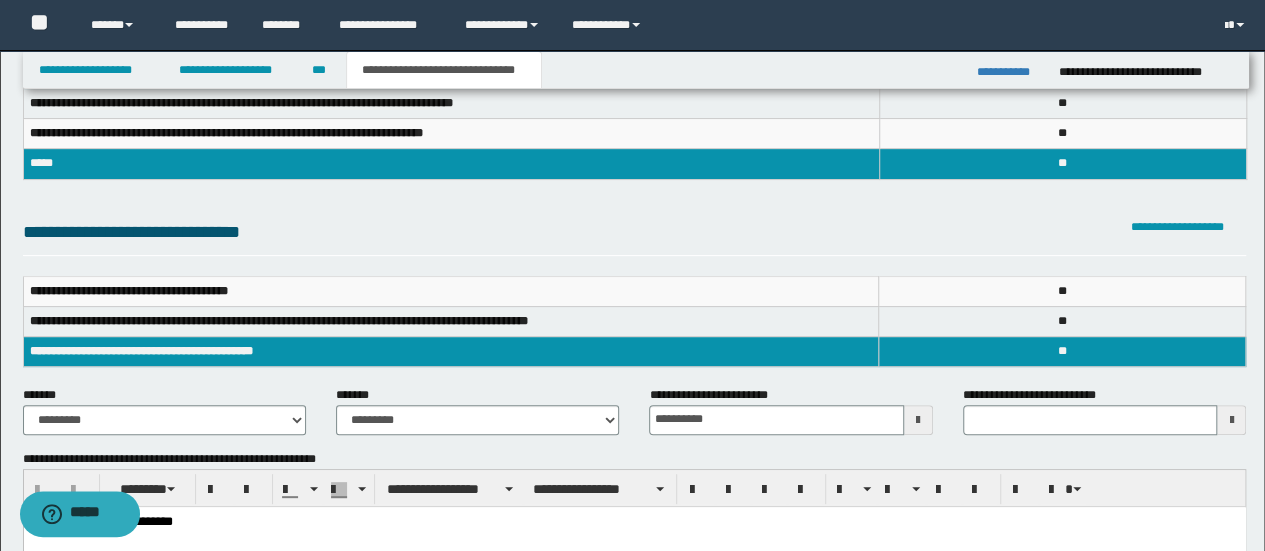 scroll, scrollTop: 0, scrollLeft: 0, axis: both 